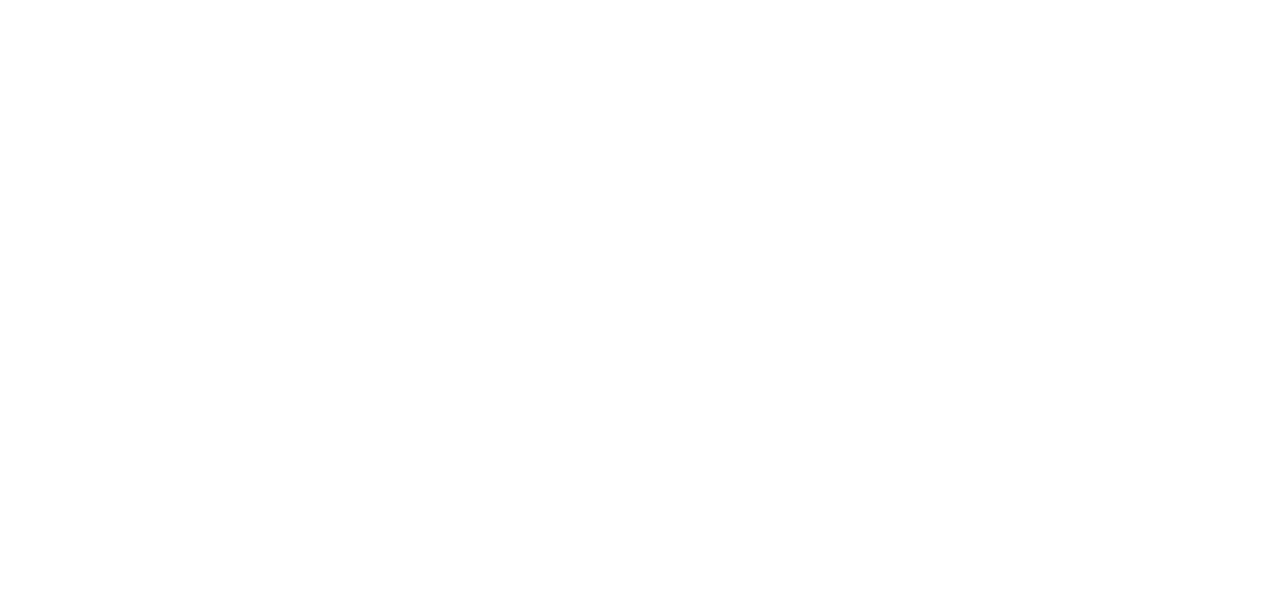 scroll, scrollTop: 0, scrollLeft: 0, axis: both 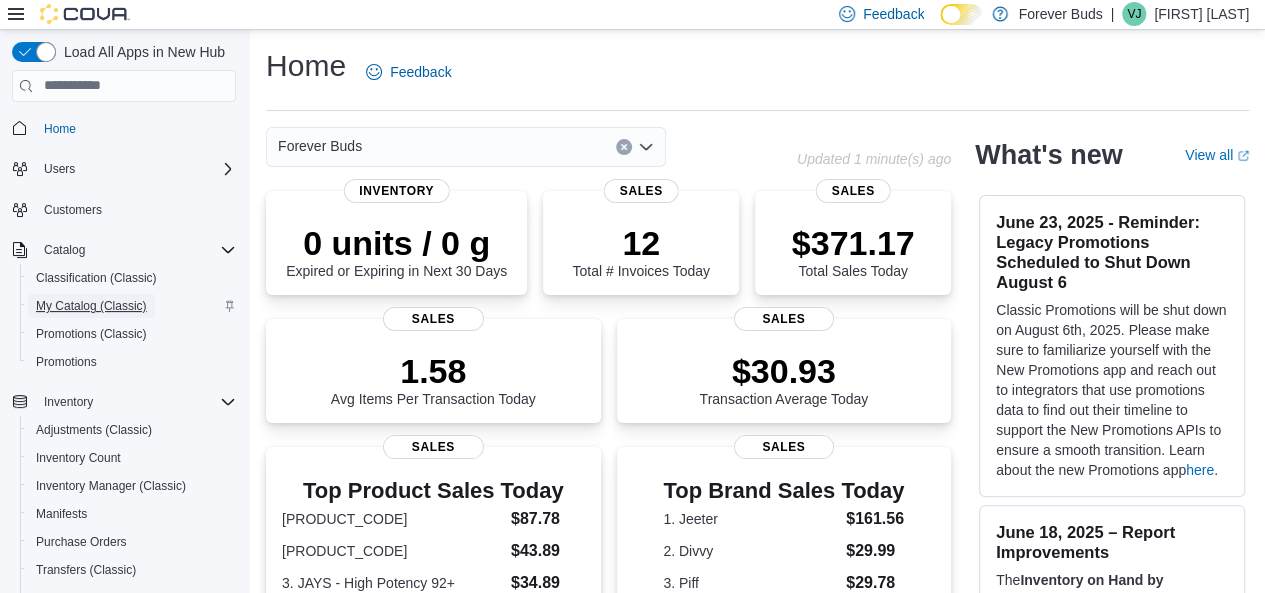 click on "My Catalog (Classic)" at bounding box center (91, 306) 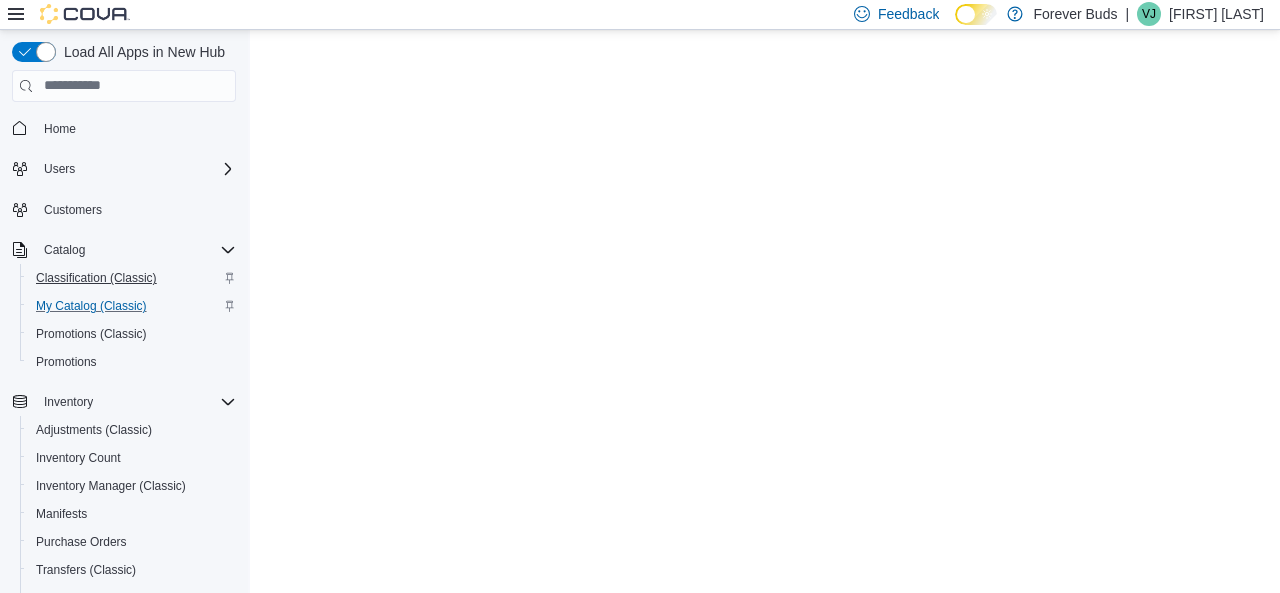 scroll, scrollTop: 0, scrollLeft: 0, axis: both 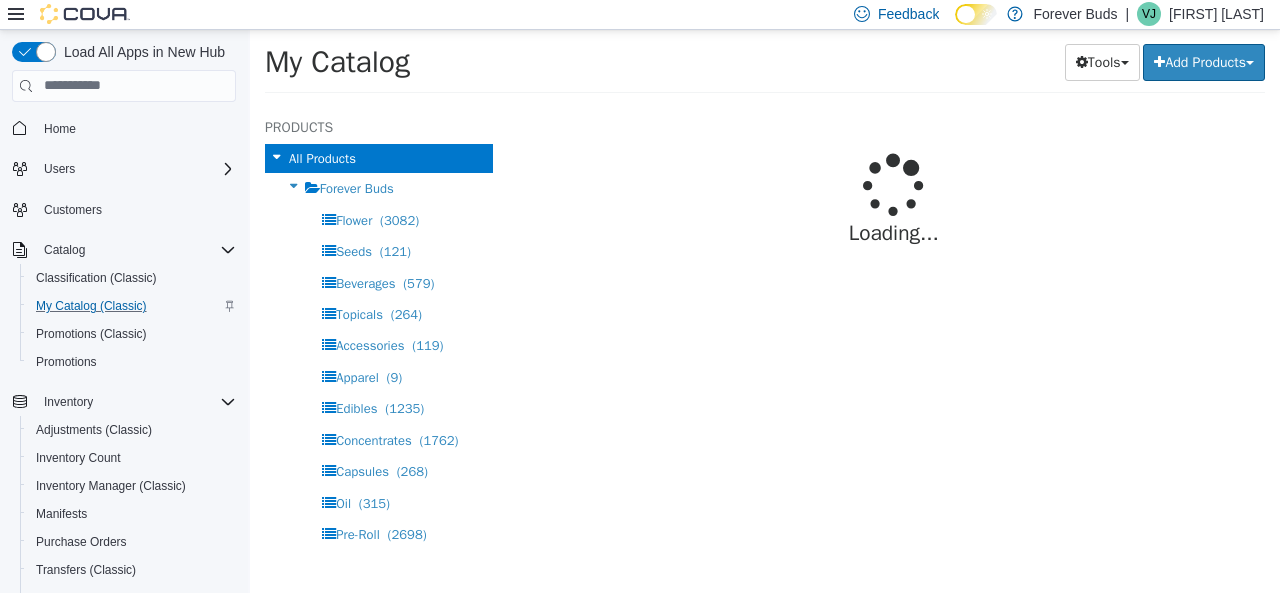 select on "**********" 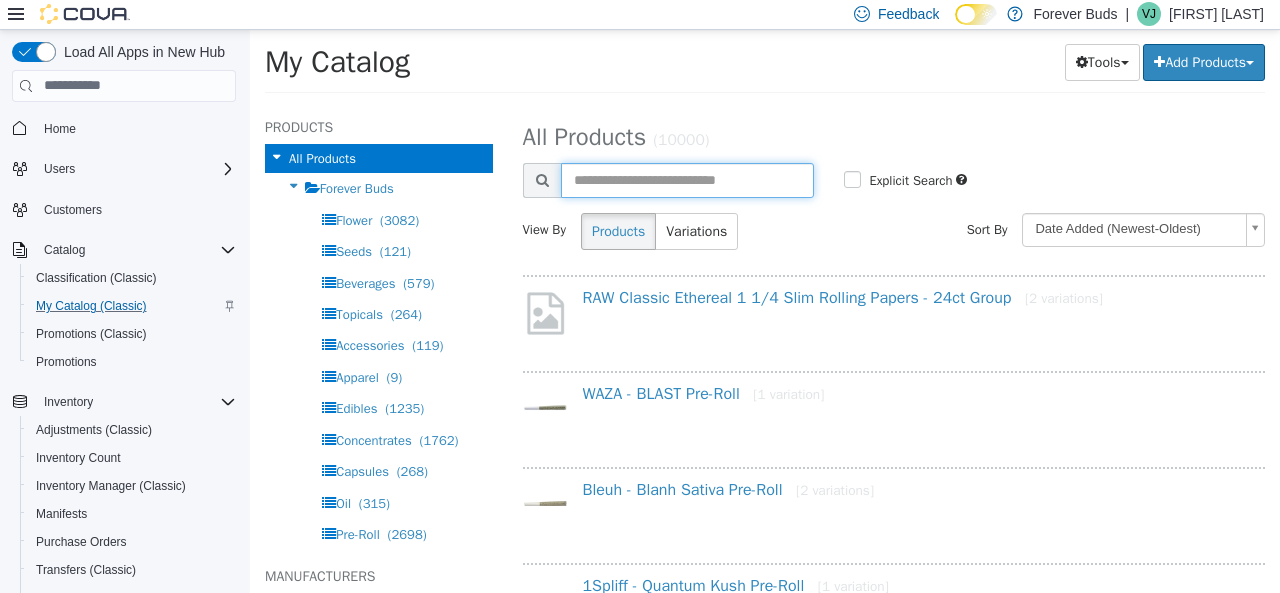 click at bounding box center (688, 179) 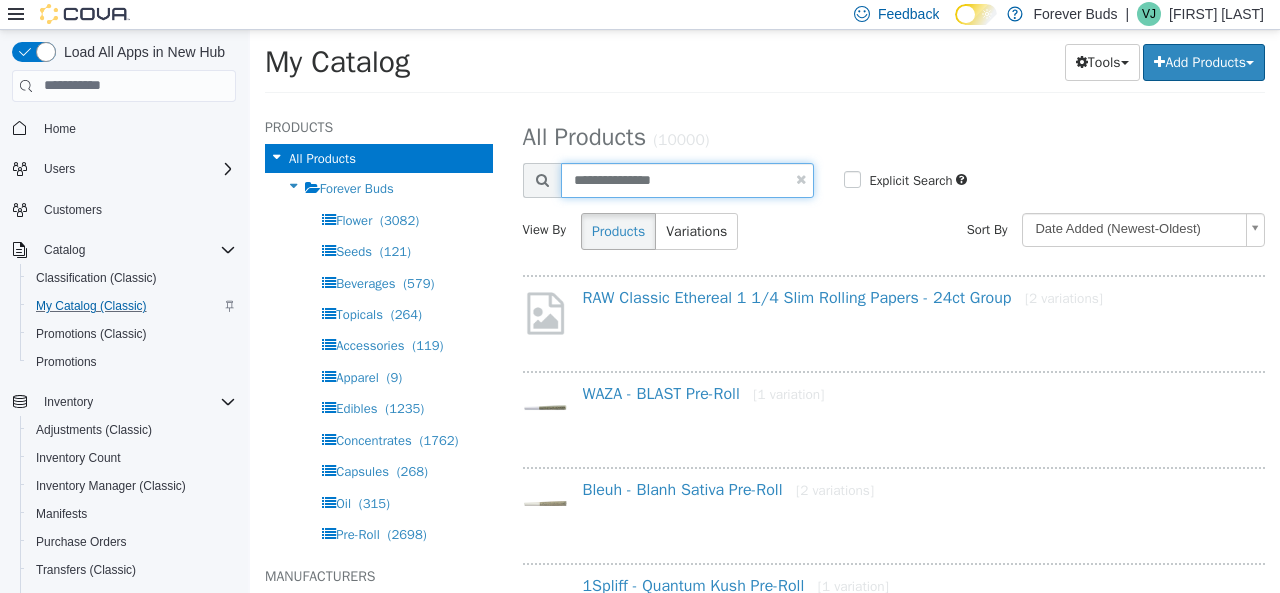 type on "**********" 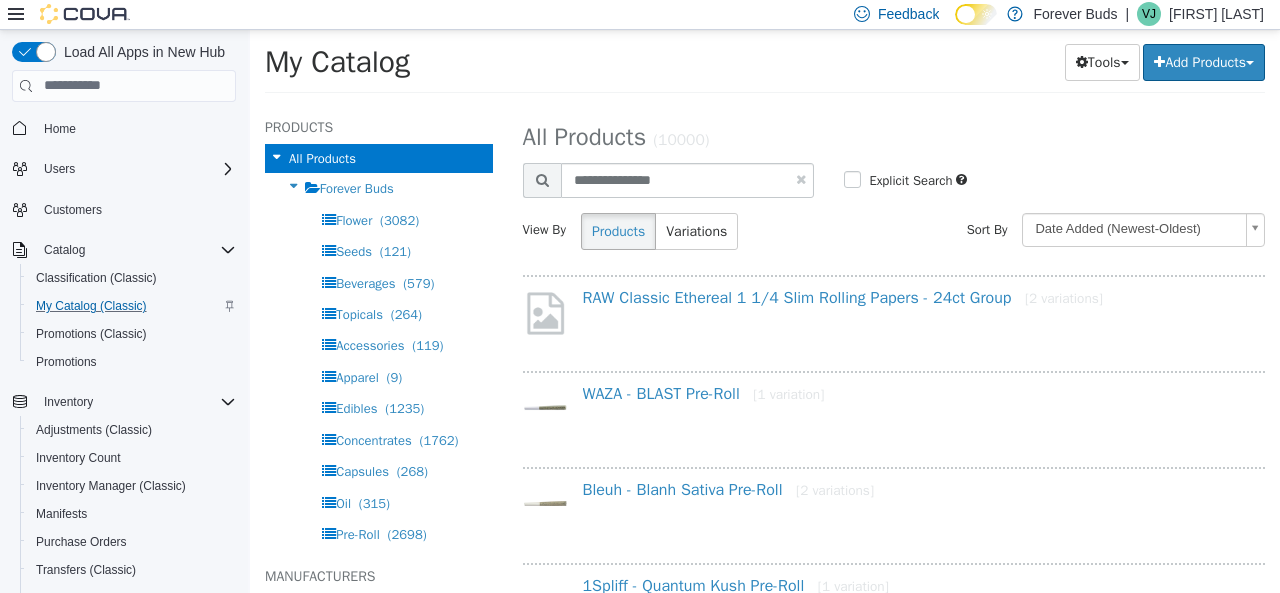 select on "**********" 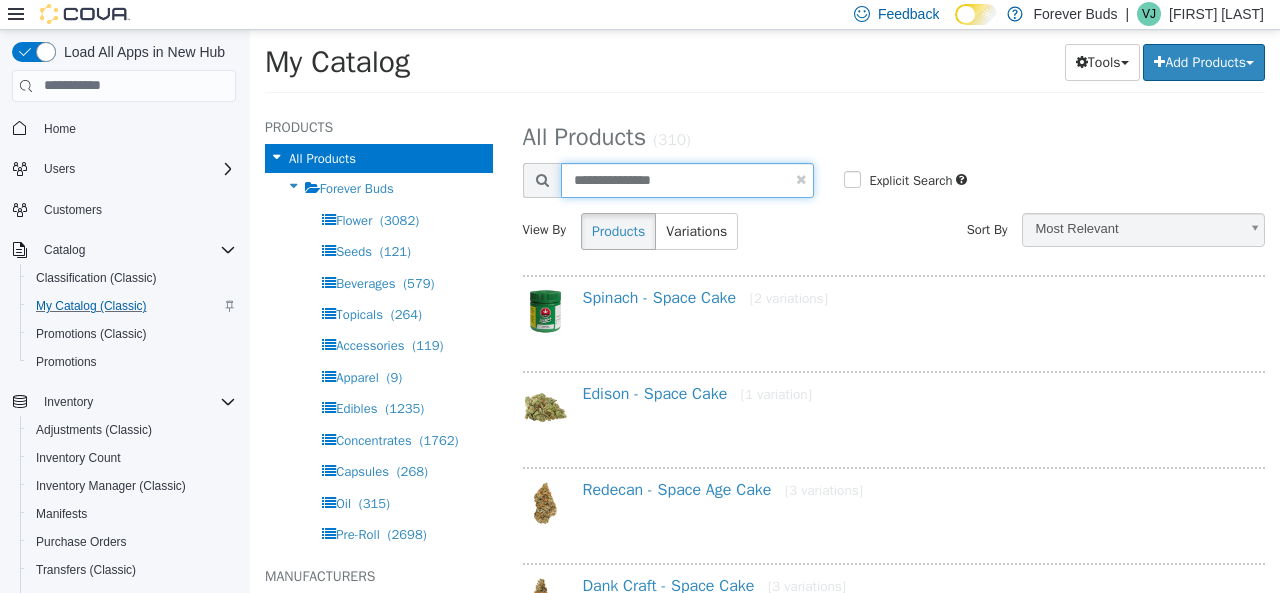 click on "**********" at bounding box center [688, 179] 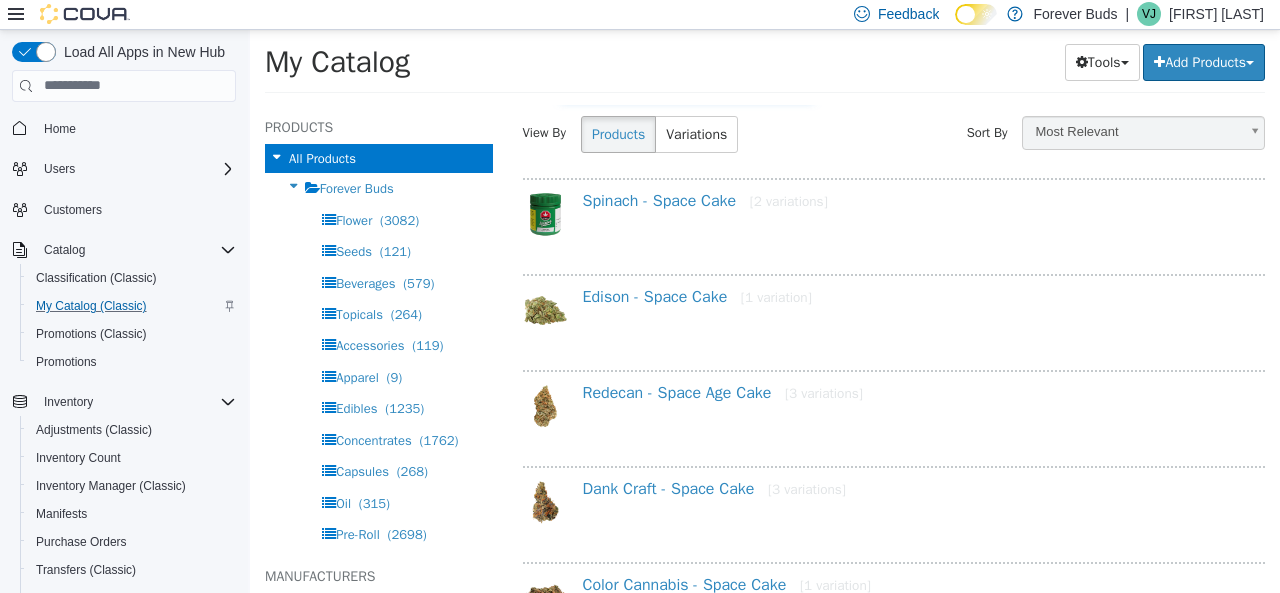 scroll, scrollTop: 300, scrollLeft: 0, axis: vertical 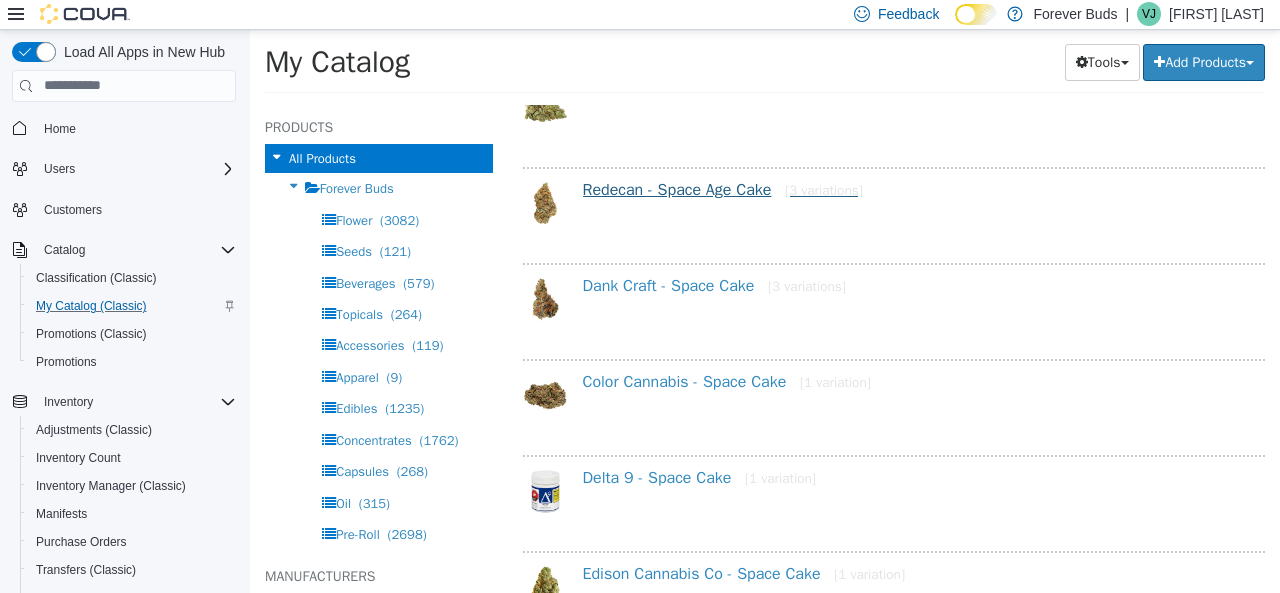 type on "**********" 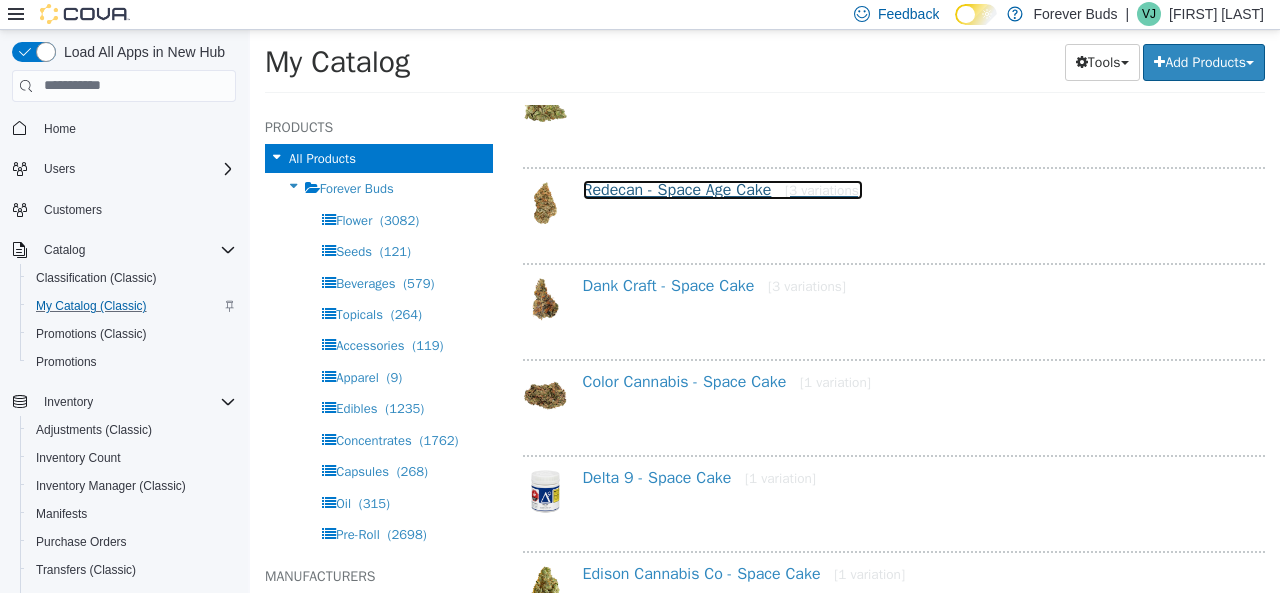 click on "Redecan - Space Age Cake
[3 variations]" at bounding box center [723, 189] 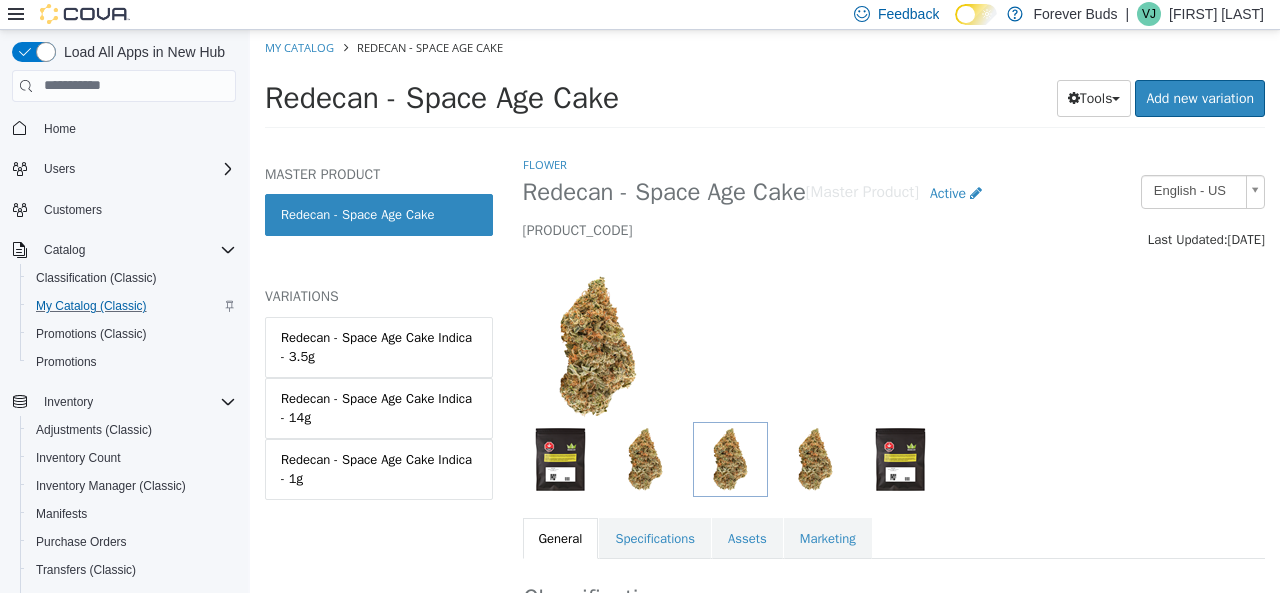 select on "**********" 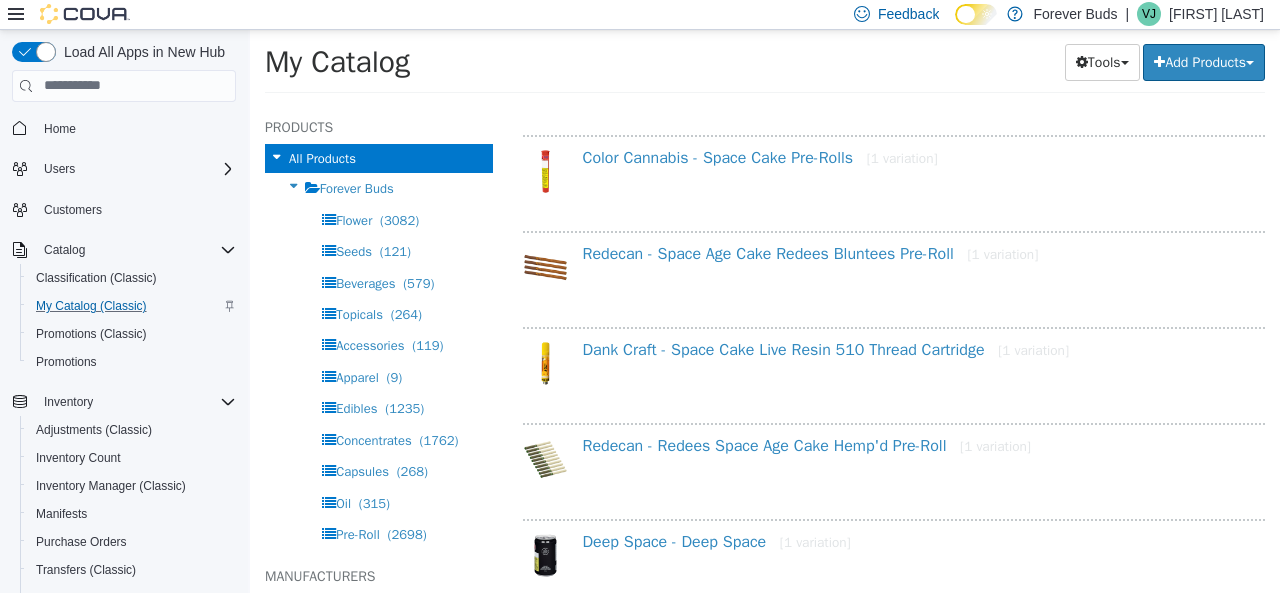 scroll, scrollTop: 1200, scrollLeft: 0, axis: vertical 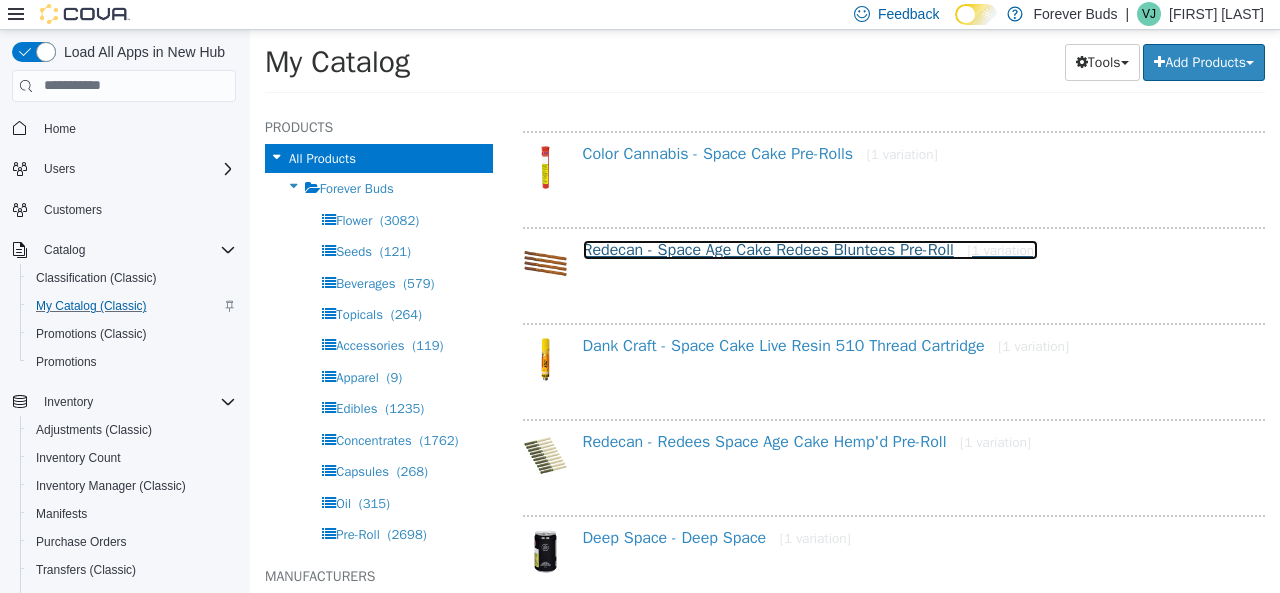 click on "Redecan - Space Age Cake Redees Bluntees Pre-Roll
[1 variation]" at bounding box center (811, 249) 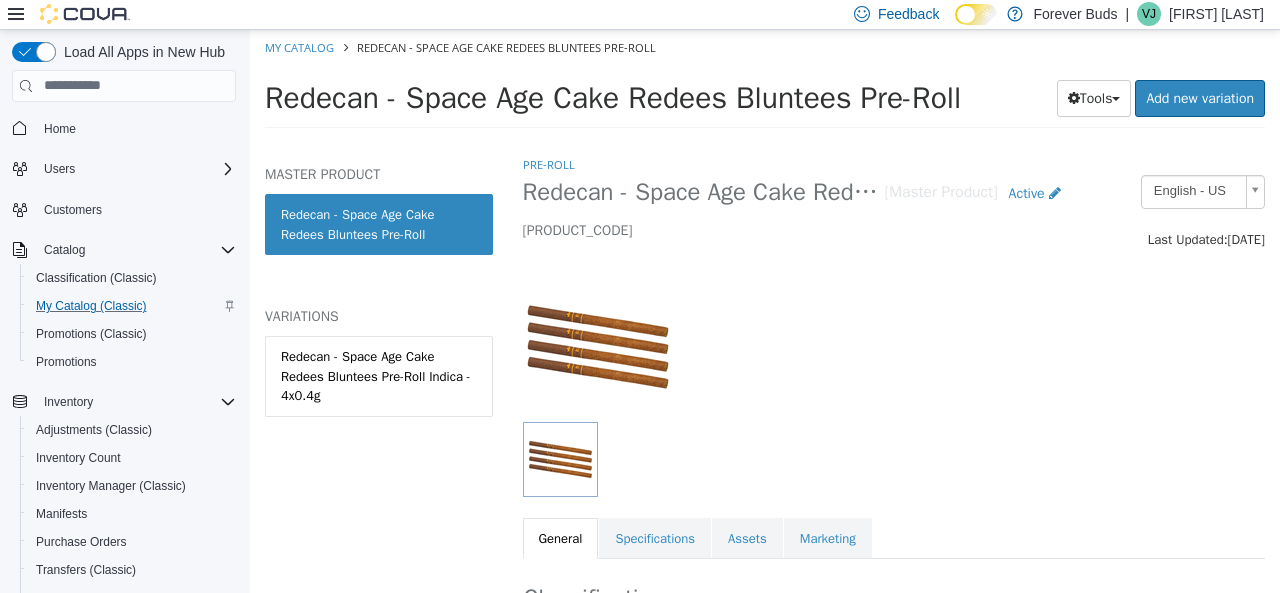 scroll, scrollTop: 200, scrollLeft: 0, axis: vertical 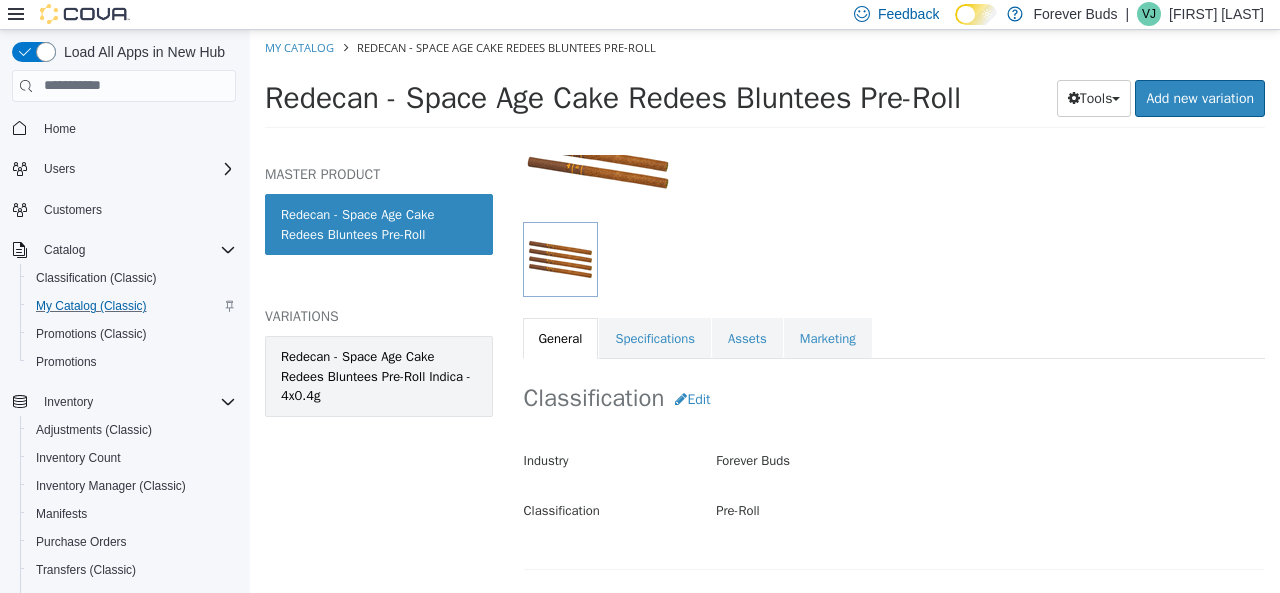 click on "Redecan - Space Age Cake Redees Bluntees Pre-Roll Indica - 4x0.4g" at bounding box center (379, 375) 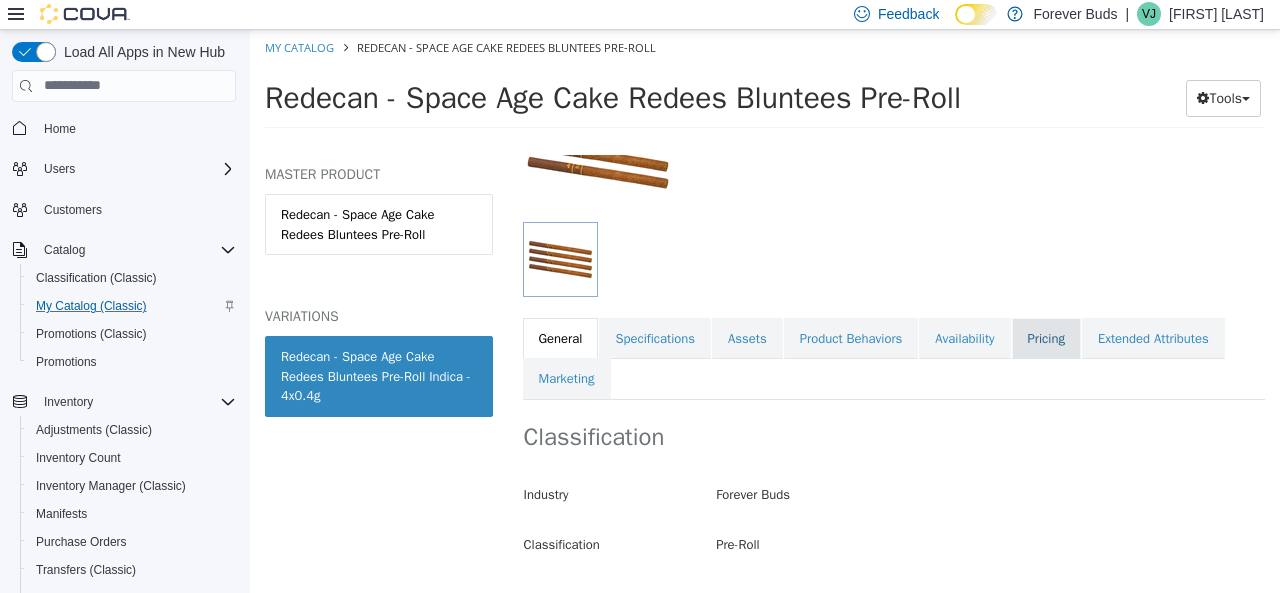 click on "Pricing" at bounding box center (1046, 338) 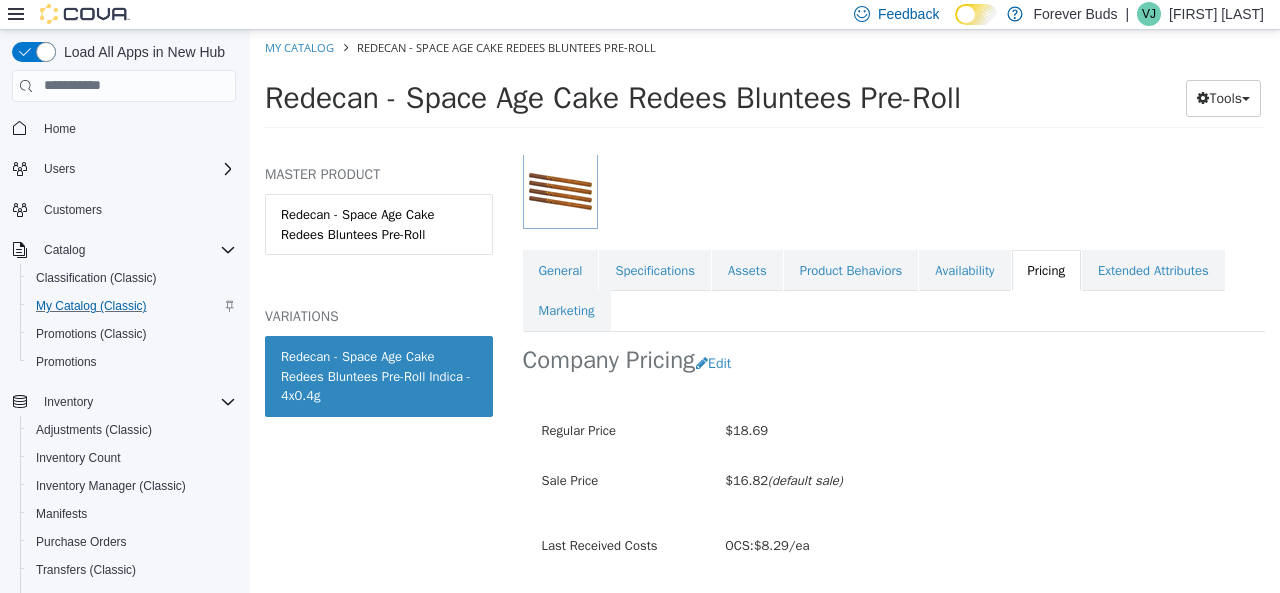 scroll, scrollTop: 324, scrollLeft: 0, axis: vertical 